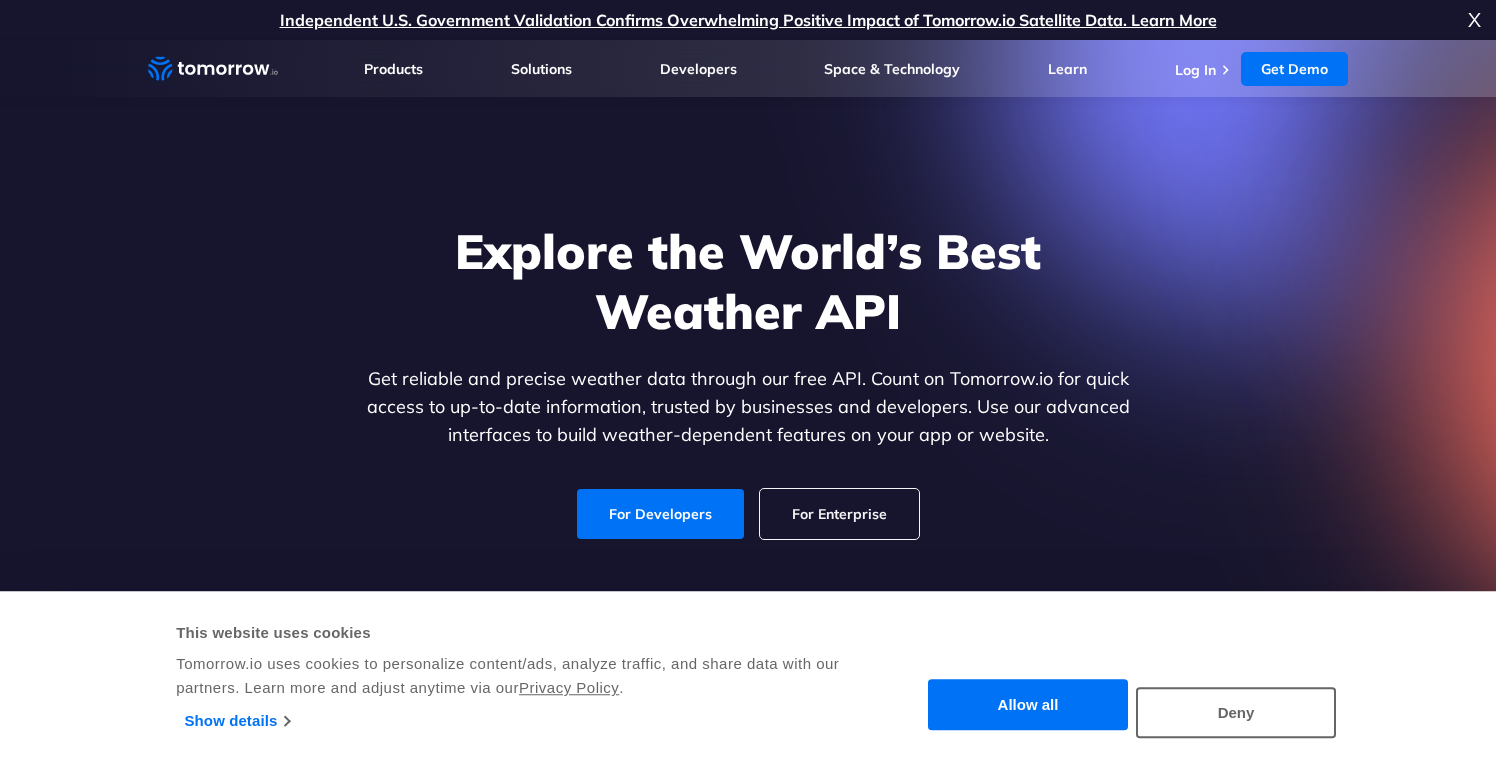 scroll, scrollTop: 155, scrollLeft: 0, axis: vertical 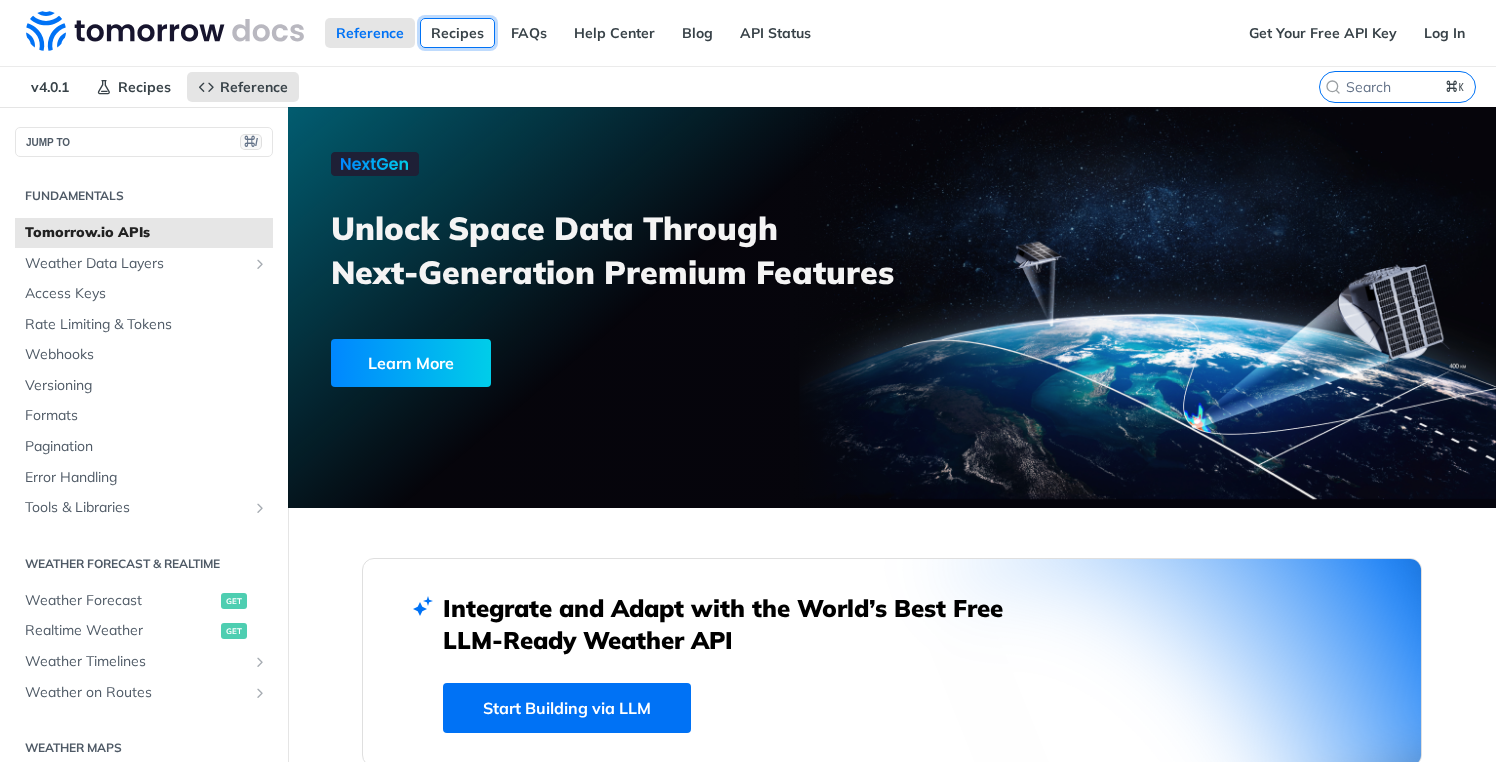 click on "Recipes" at bounding box center (457, 33) 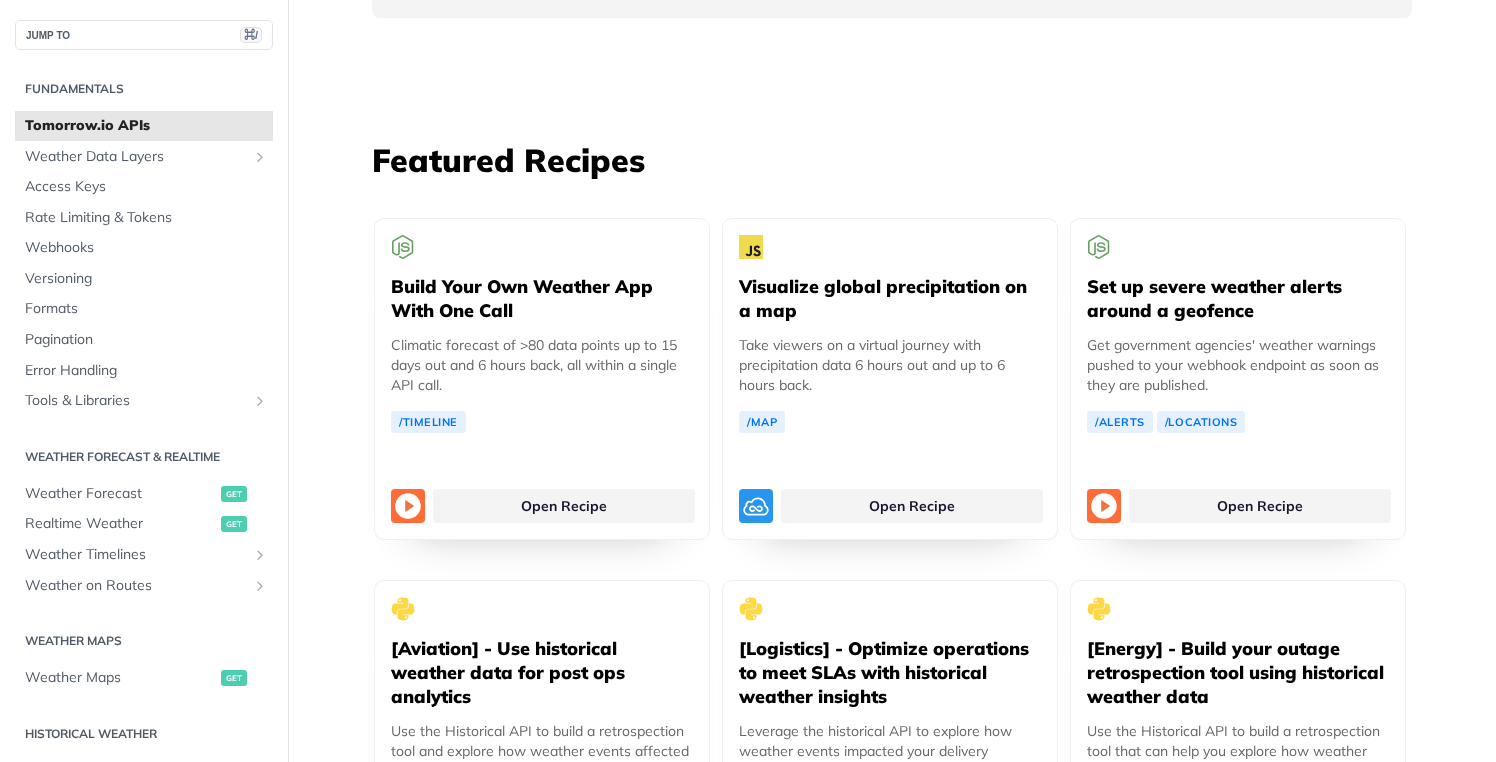scroll, scrollTop: 3010, scrollLeft: 0, axis: vertical 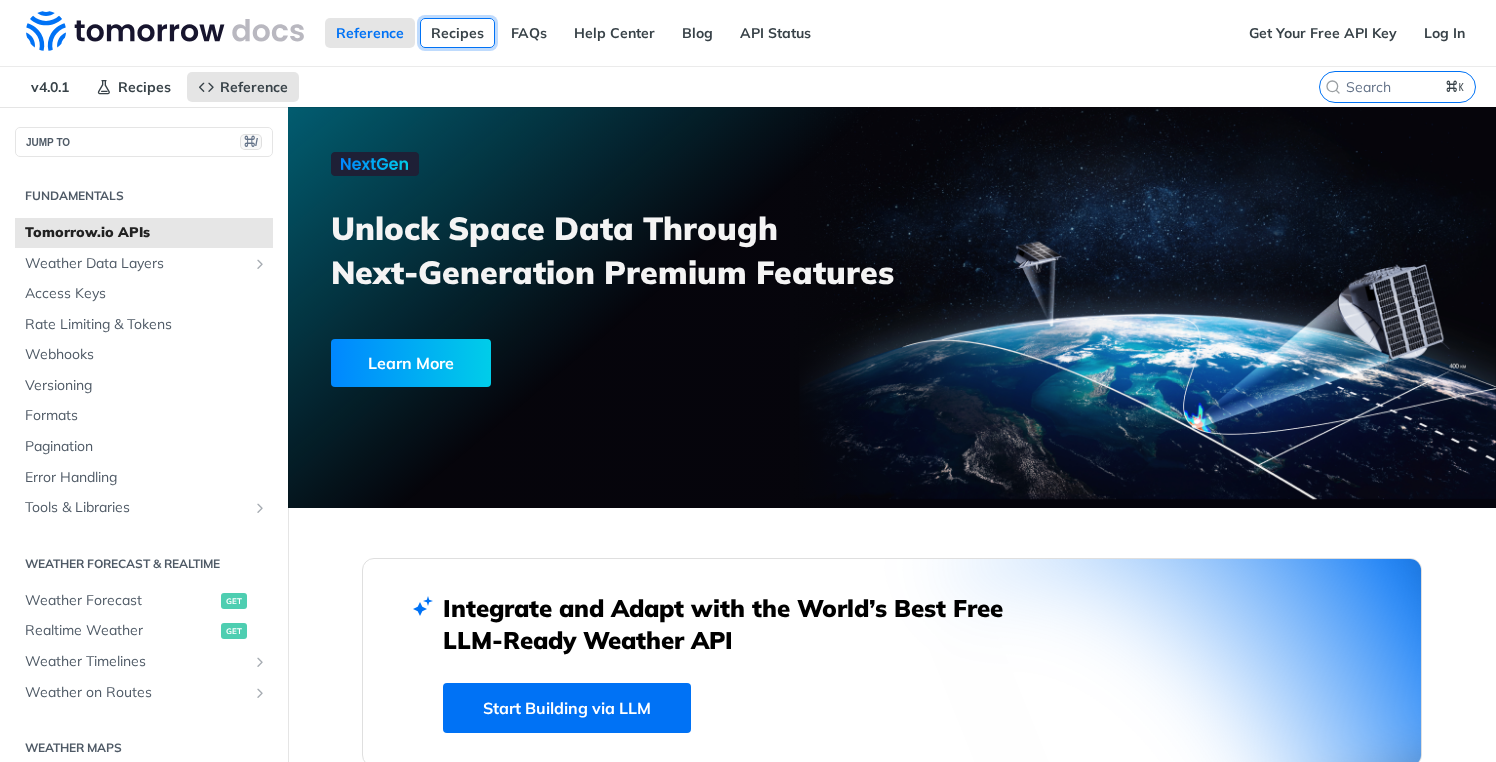 click on "Recipes" at bounding box center [457, 33] 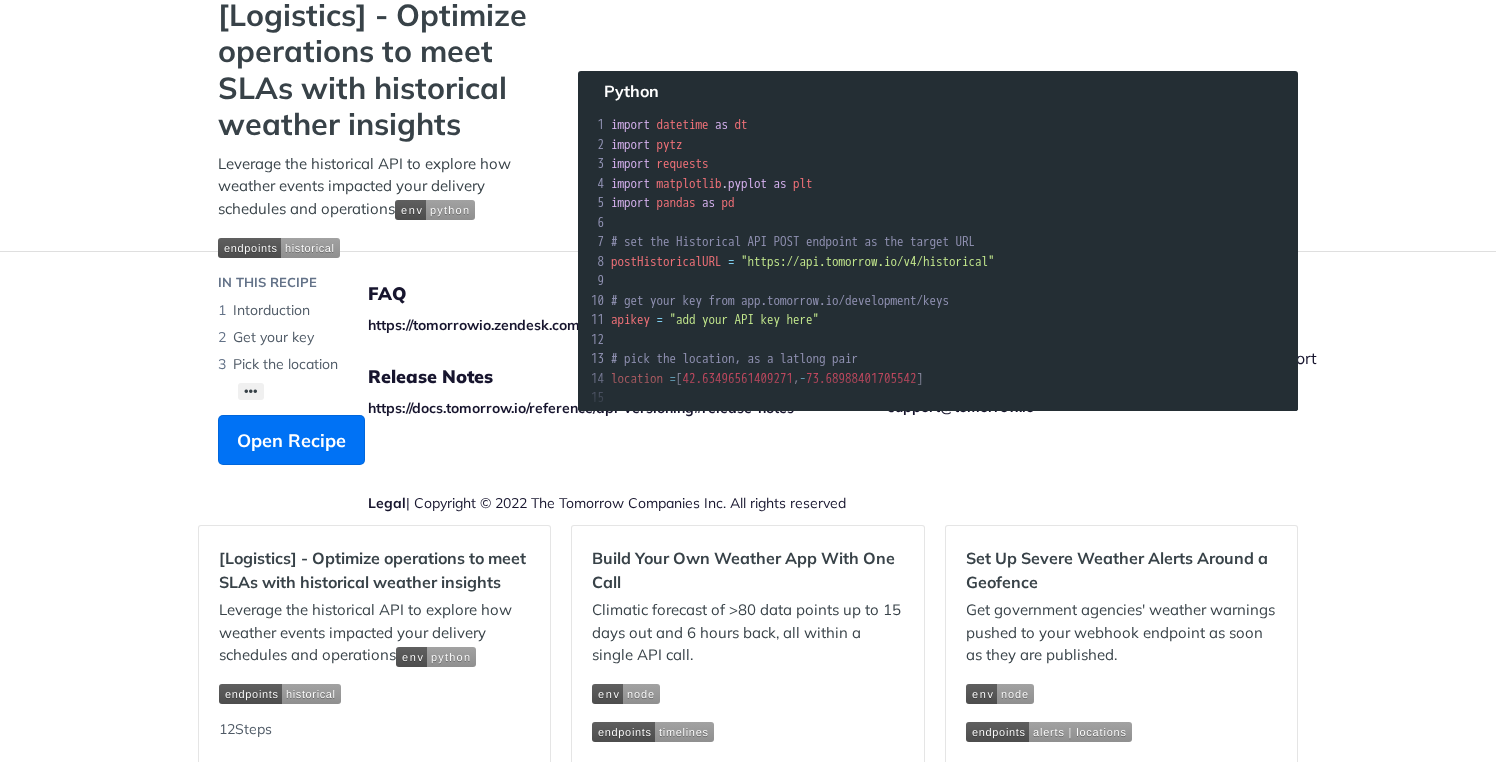 scroll, scrollTop: 0, scrollLeft: 0, axis: both 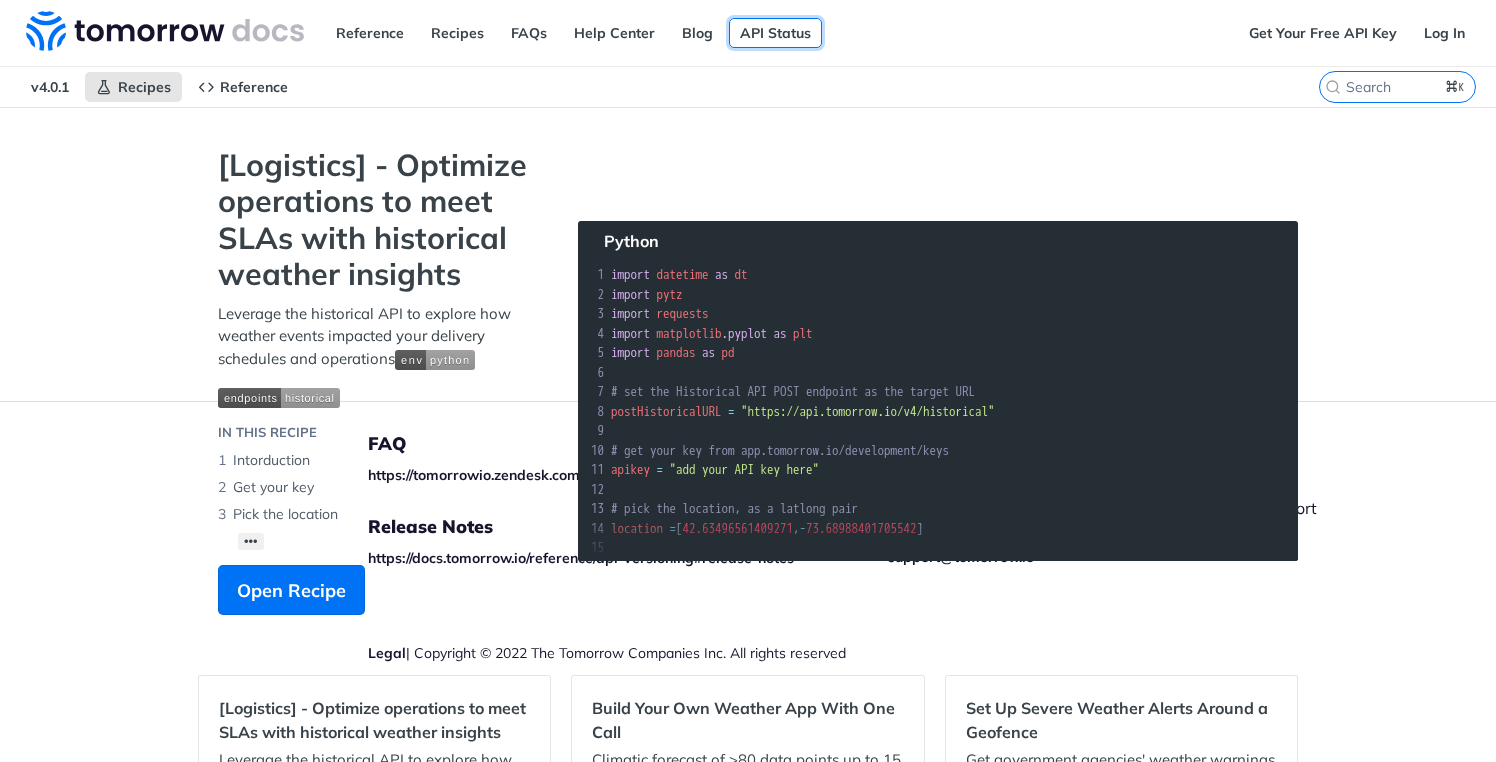 click on "API Status" at bounding box center (775, 33) 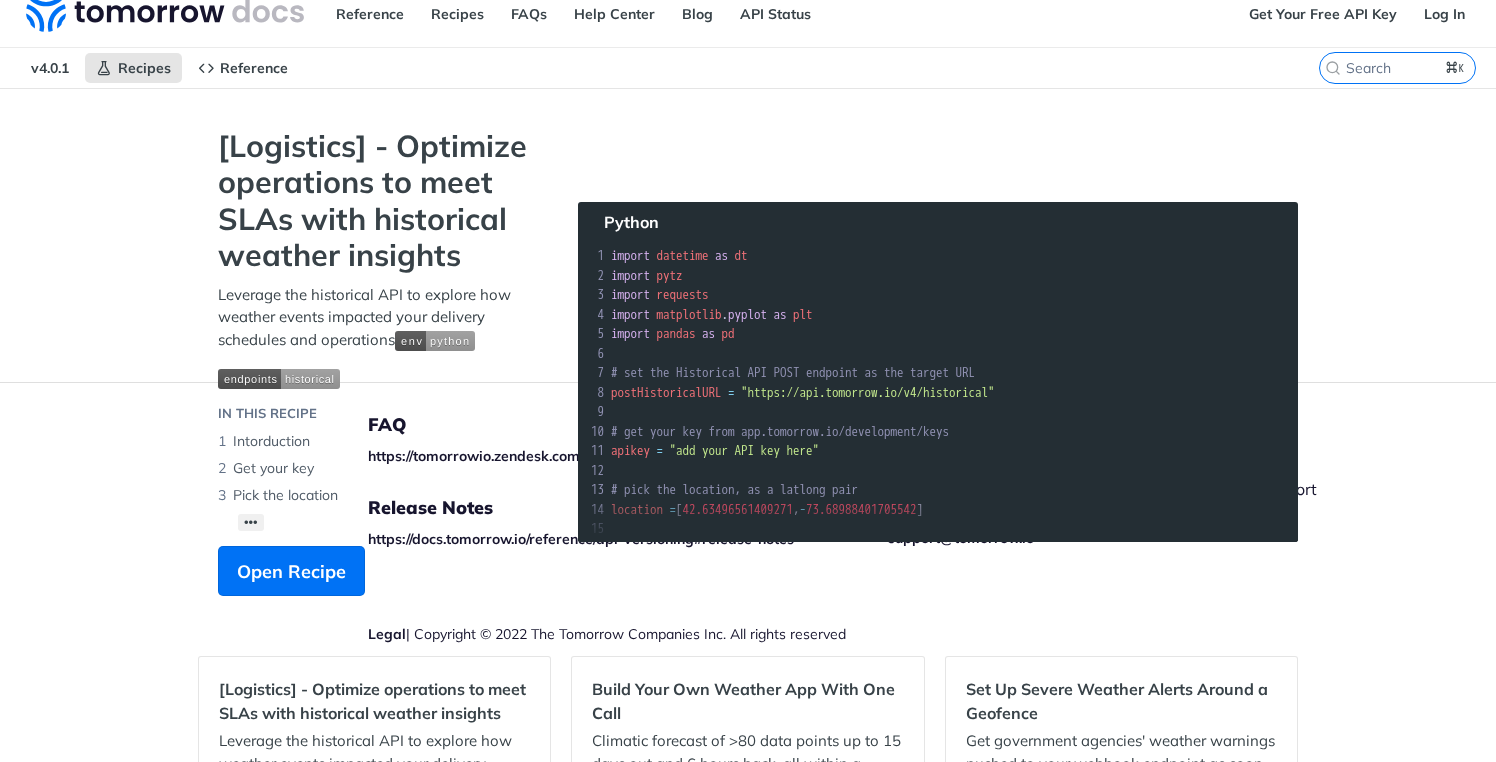 scroll, scrollTop: 0, scrollLeft: 0, axis: both 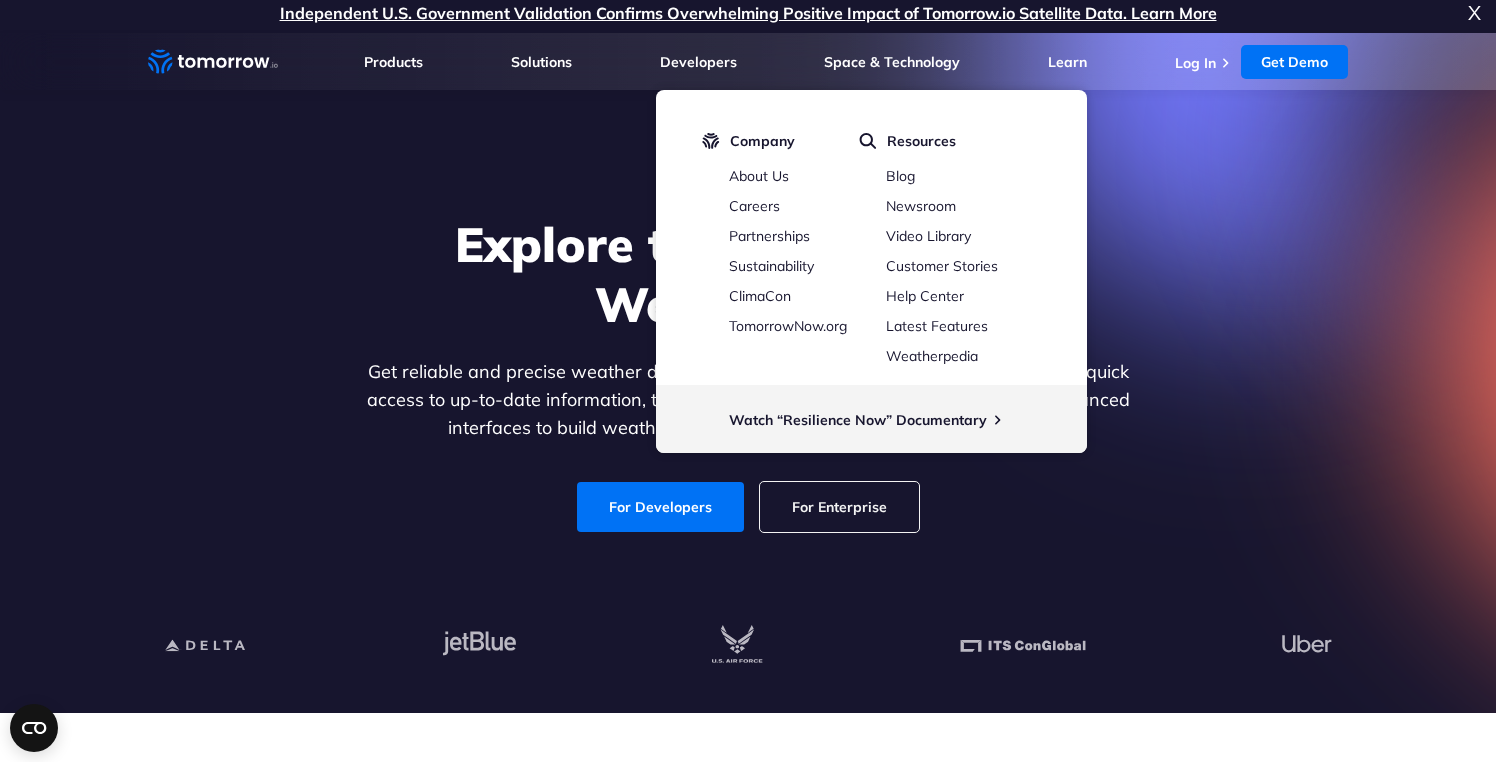 click on "Explore the World’s Best Weather API
Get reliable and precise weather data through our free API. Count on Tomorrow.io for quick access to up-to-date information, trusted by businesses and developers. Use our advanced interfaces to build weather-dependent features on your app or website.
For Developers
For Enterprise" at bounding box center (748, 373) 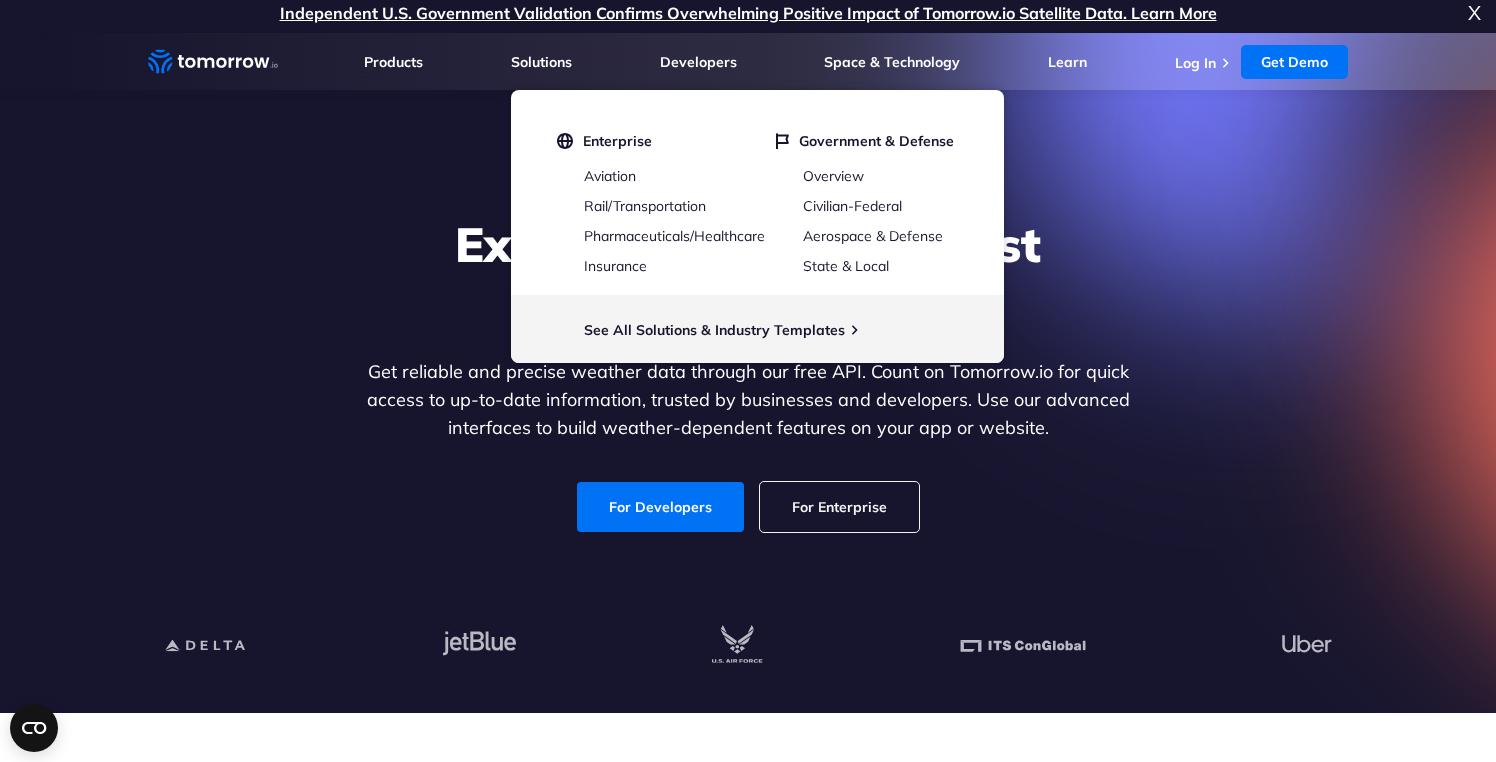 click on "Explore the World’s Best Weather API
Get reliable and precise weather data through our free API. Count on Tomorrow.io for quick access to up-to-date information, trusted by businesses and developers. Use our advanced interfaces to build weather-dependent features on your app or website.
For Developers
For Enterprise" at bounding box center (748, 373) 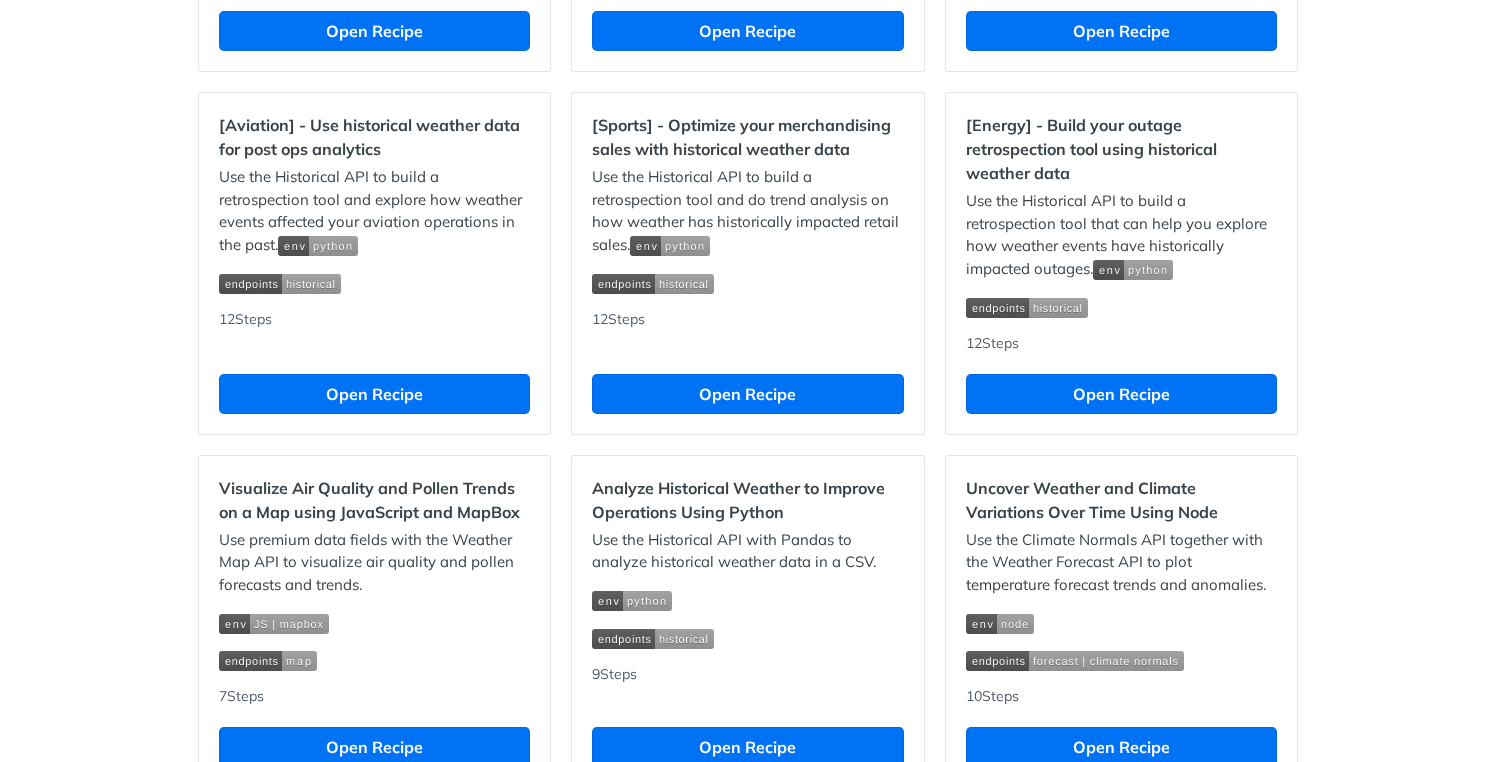 scroll, scrollTop: 1887, scrollLeft: 0, axis: vertical 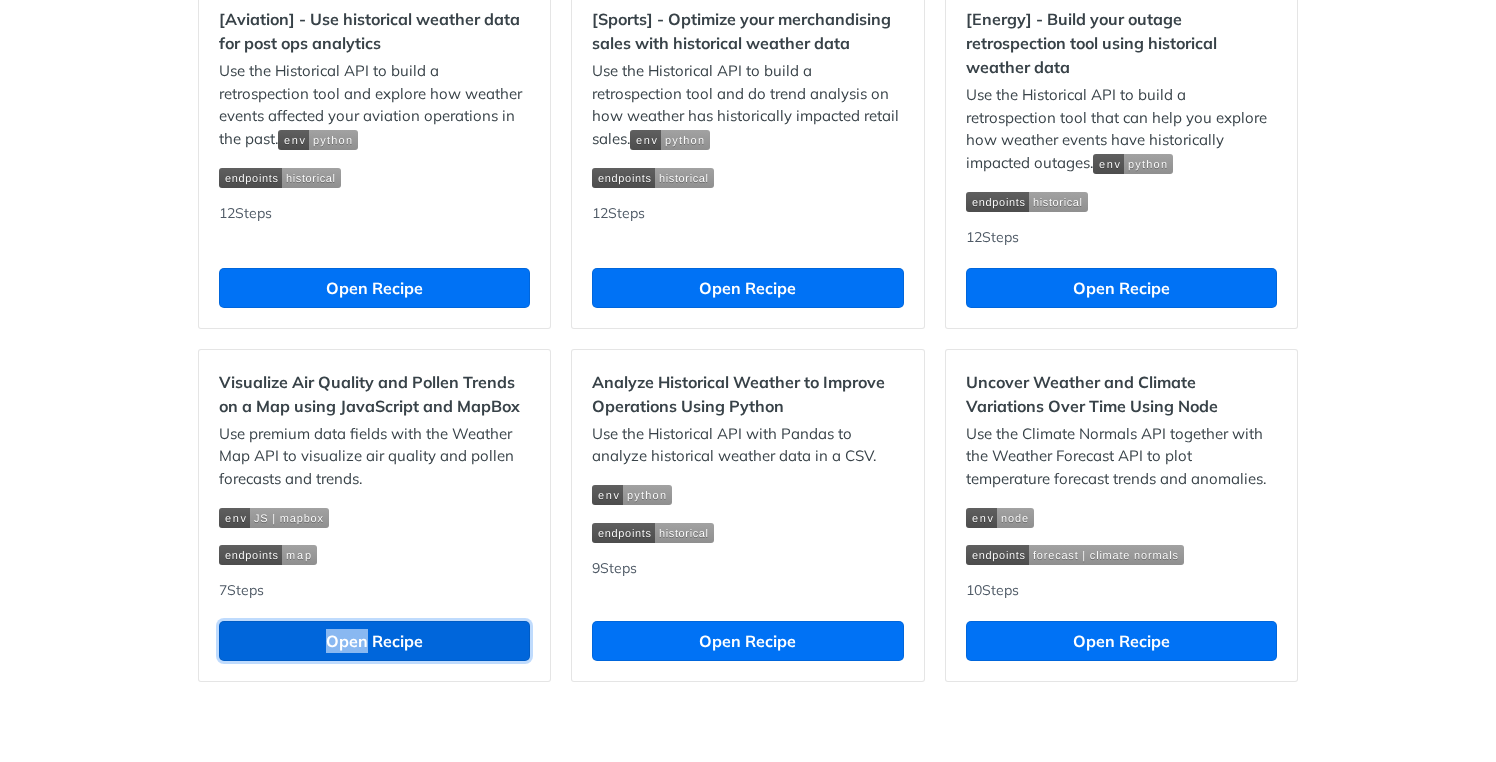click on "Open Recipe" at bounding box center (374, 641) 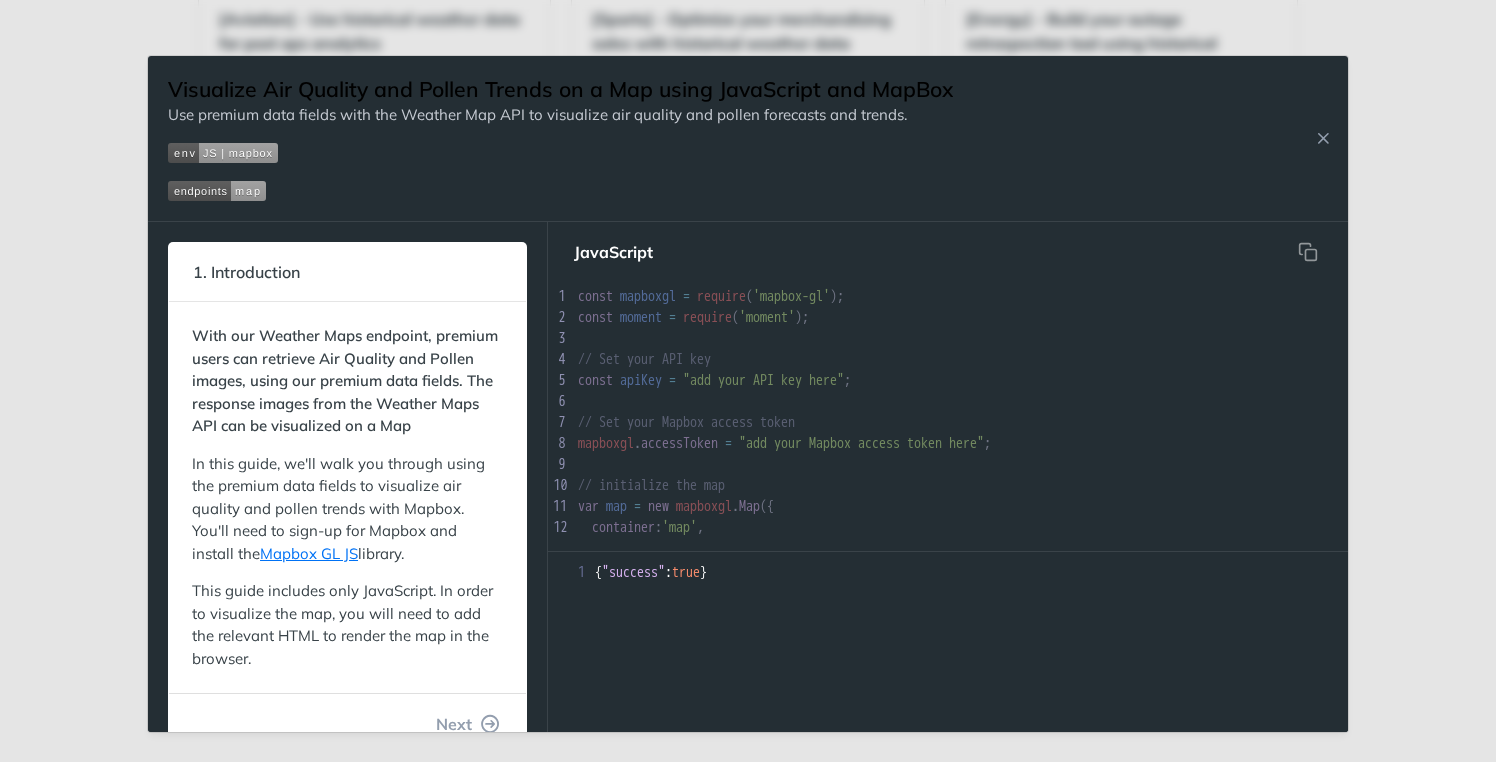 scroll, scrollTop: 57, scrollLeft: 0, axis: vertical 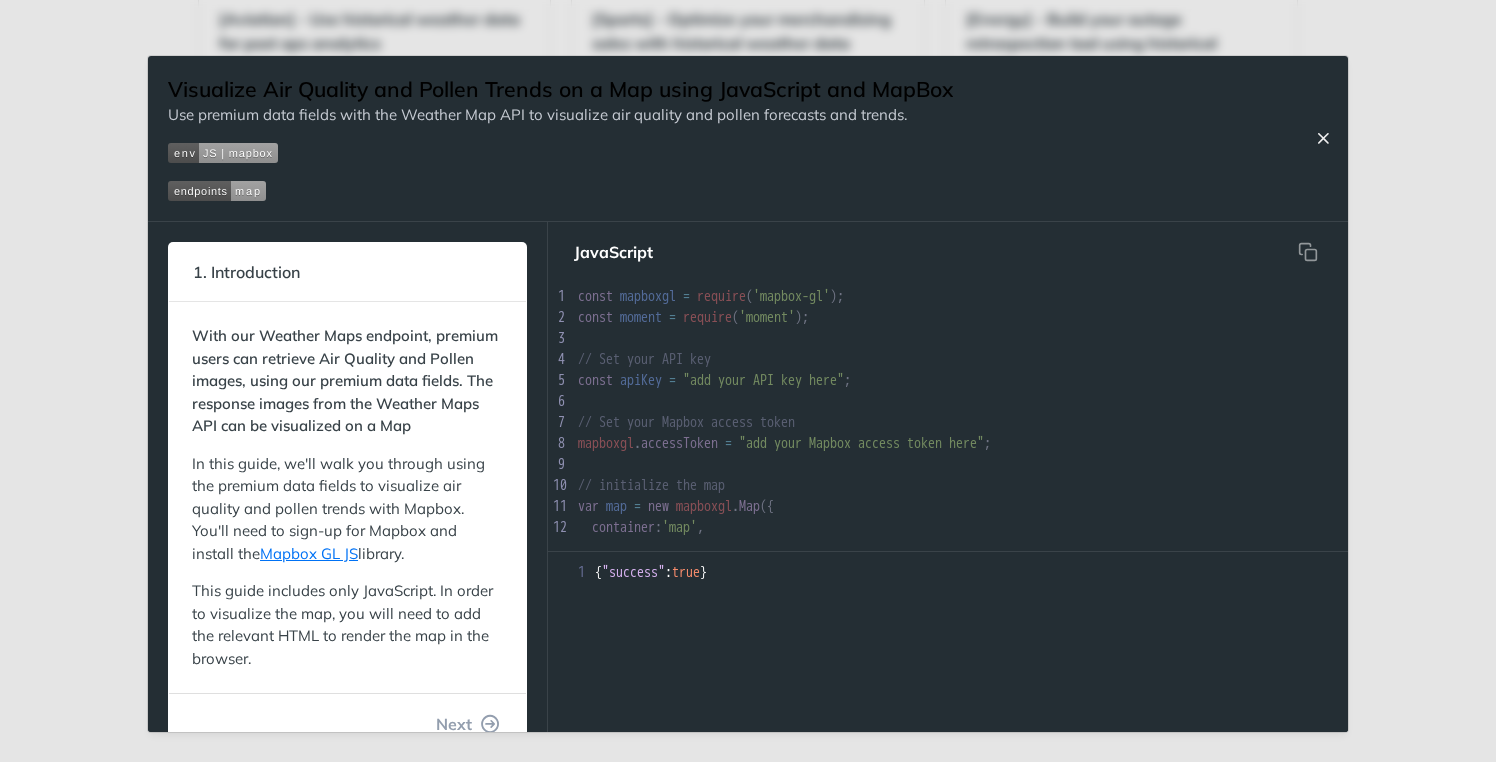 click at bounding box center (1323, 138) 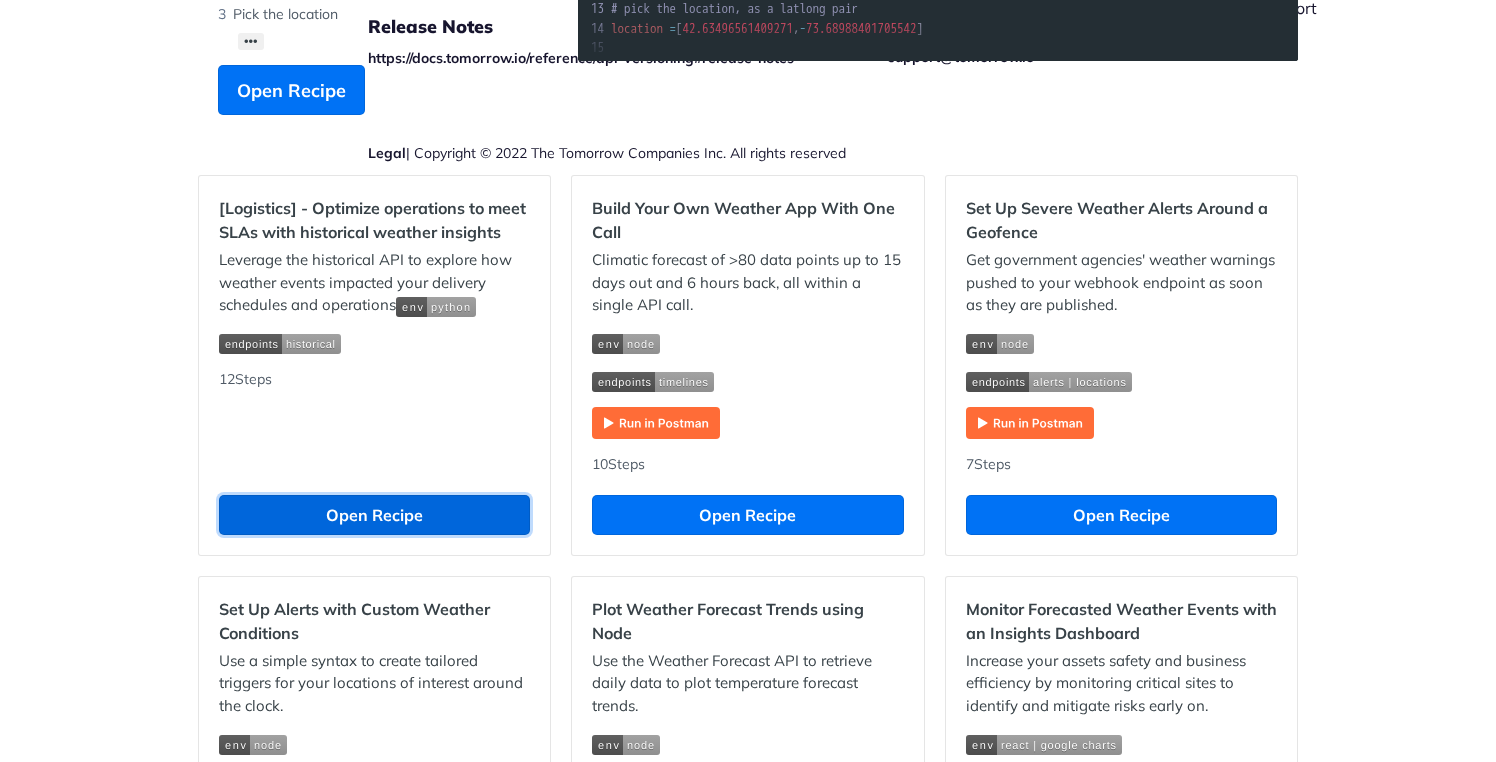 click on "Open Recipe" at bounding box center [374, 515] 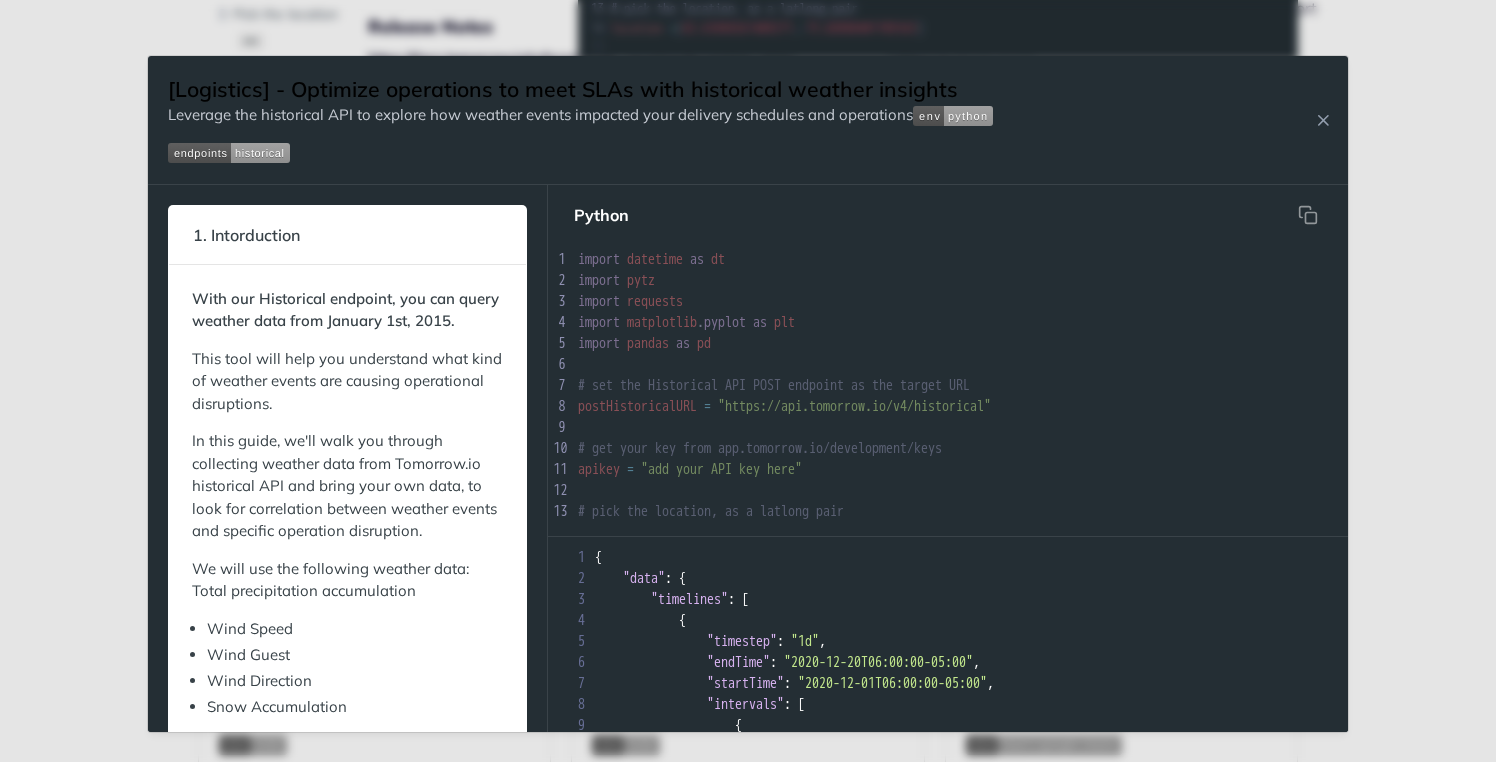 click on "Jump to Content Reference Recipes FAQs Help Center Blog API Status Recipes Reference v4.0.1 Reference Recipes FAQs Help Center Blog API Status Get Your Free API Key Log In Recipes Get Your Free API Key Log In v4.0.1 Recipes Reference ⌘K All Recipes Reference Pages Start  typing to search… Recipes [Logistics] - Optimize operations to meet SLAs with historical weather insights Leverage the historical API to explore how weather events impacted your delivery schedules and operations
IN THIS RECIPE Intorduction Get your key Pick the location ••• List the fields Choose the unit system Set the timestep Configure the time frame Specify the timezone Request the timelines Parse the response into a Dataframe Bring your own data Visualize your output Open Recipe Python xxxxxxxxxx 66 print ( 'done' ) 1 import   datetime   as   dt 2 import   pytz 3 import   requests 4 import   matplotlib . pyplot   as   plt 5 import   pandas   as   pd 6 ​ 7 # set the Historical API POST endpoint as the target URL 8   =   9" at bounding box center (748, -119) 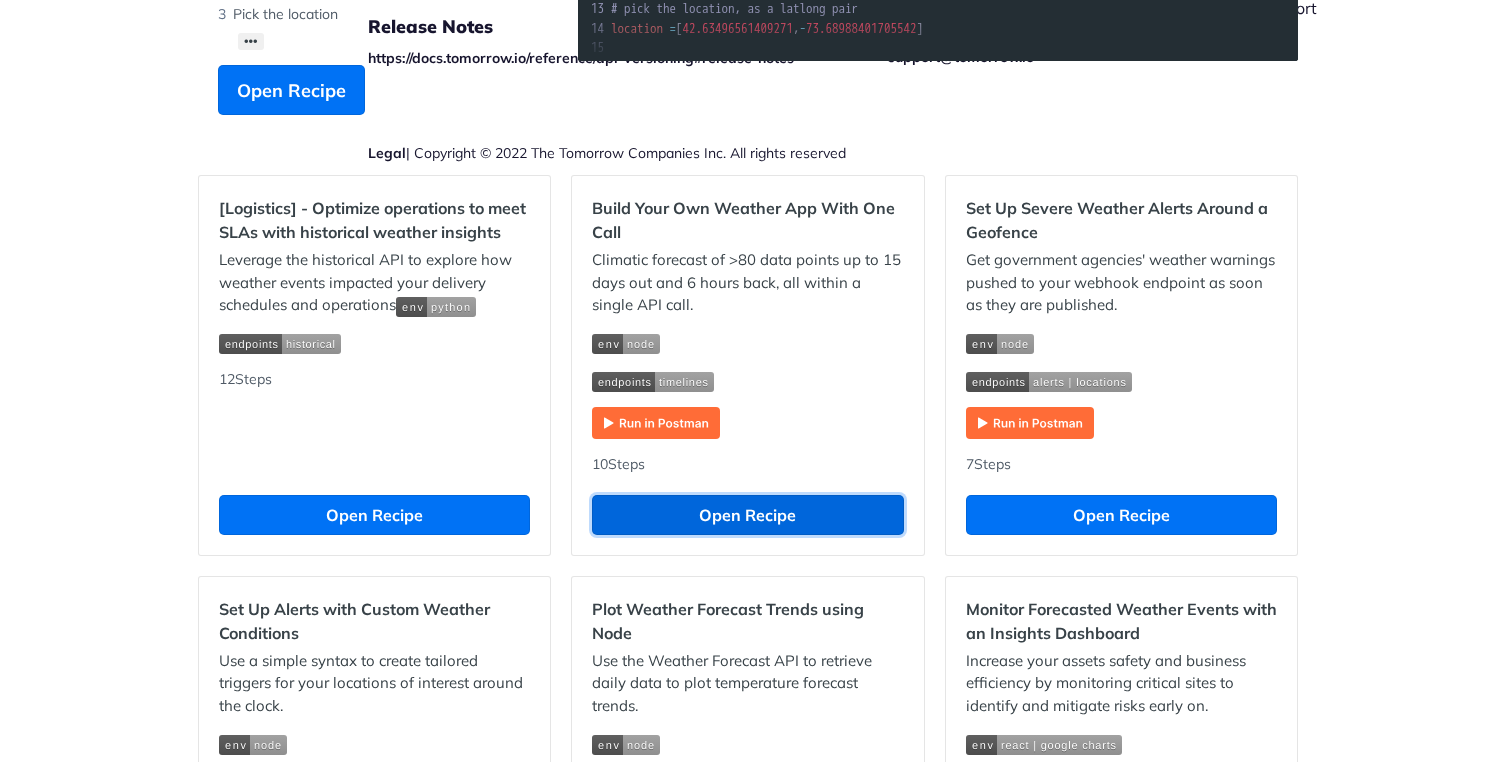 click on "Open Recipe" at bounding box center [747, 515] 